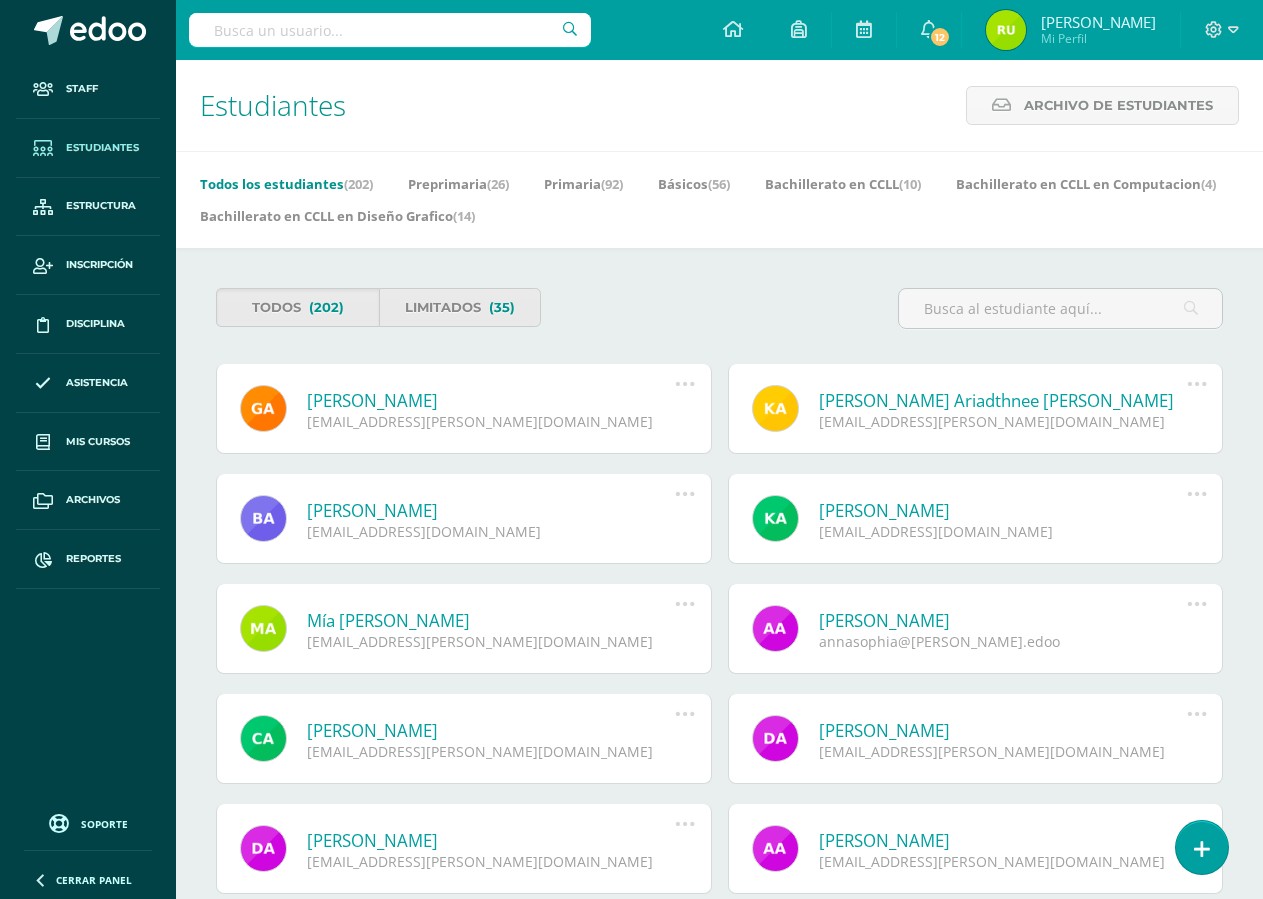 click at bounding box center [1202, 847] 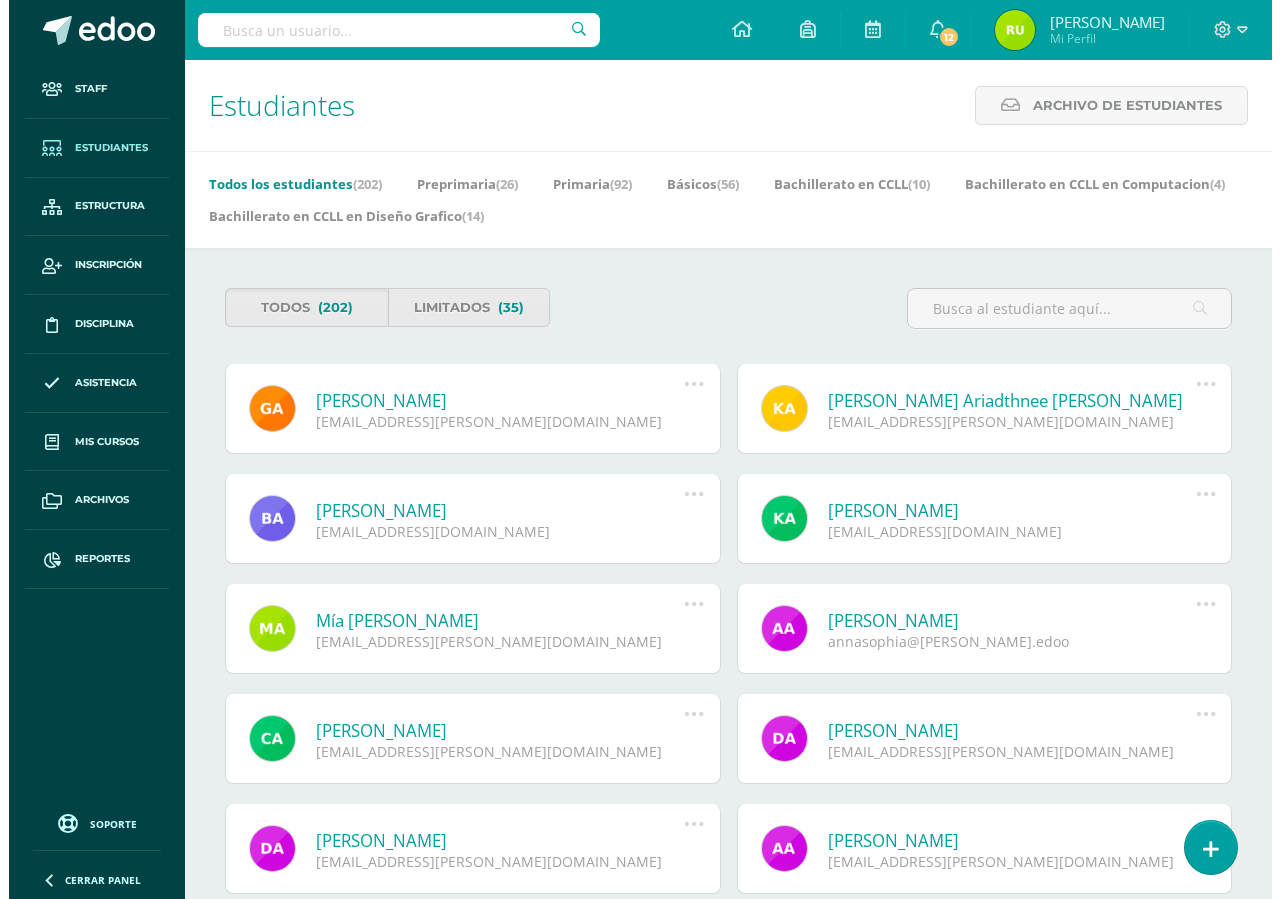 scroll, scrollTop: 0, scrollLeft: 0, axis: both 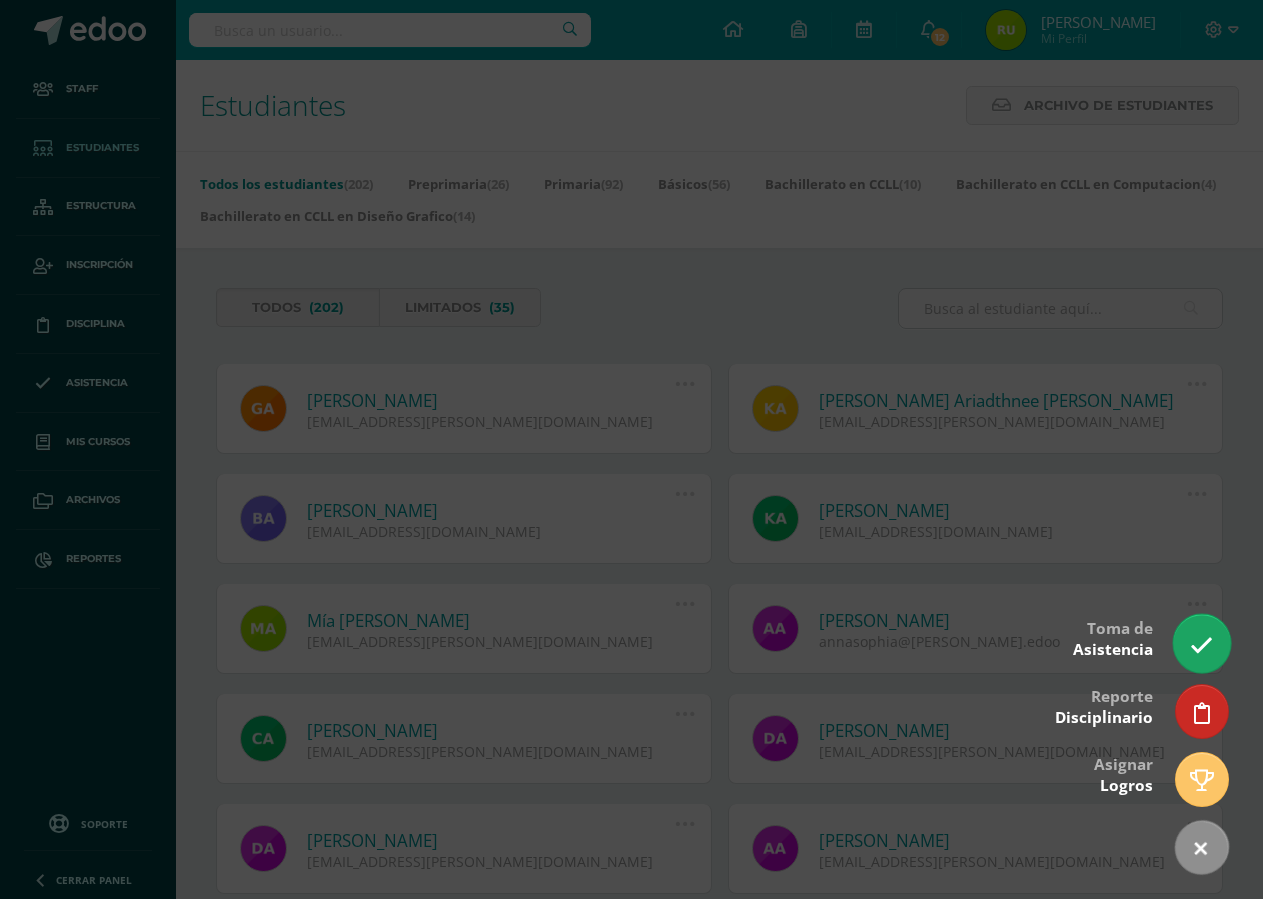 click at bounding box center [1201, 645] 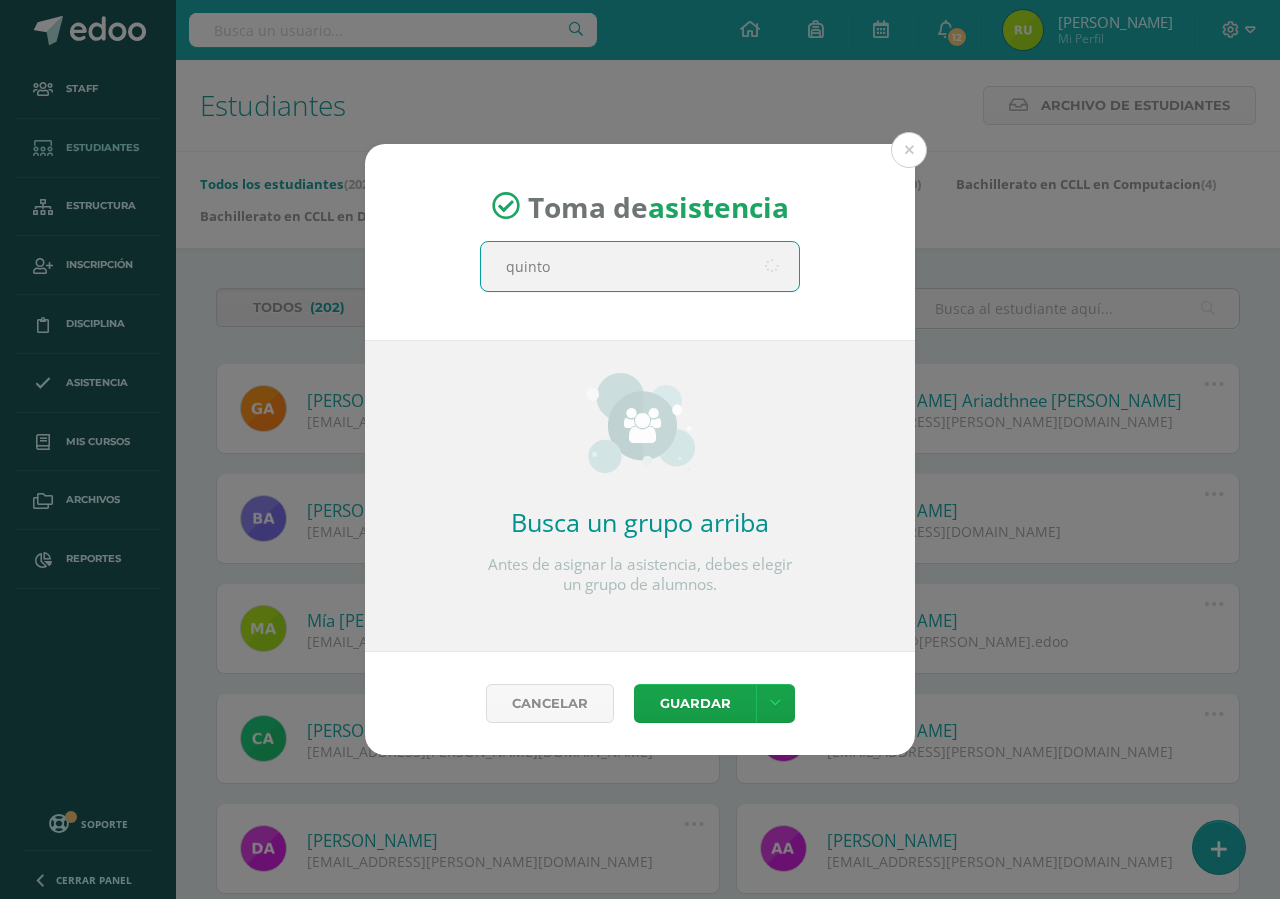 type on "quinto" 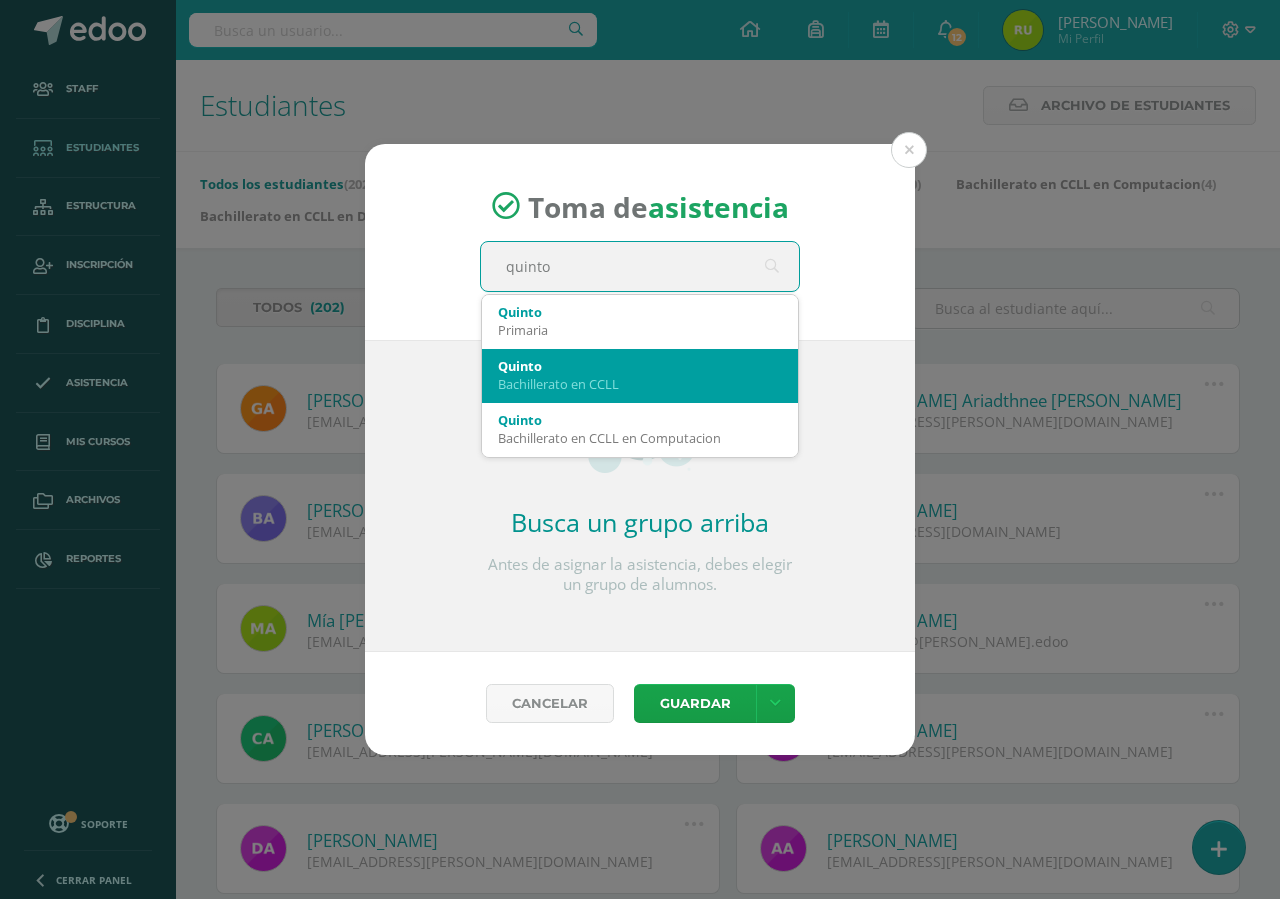 click on "Quinto" at bounding box center [640, 366] 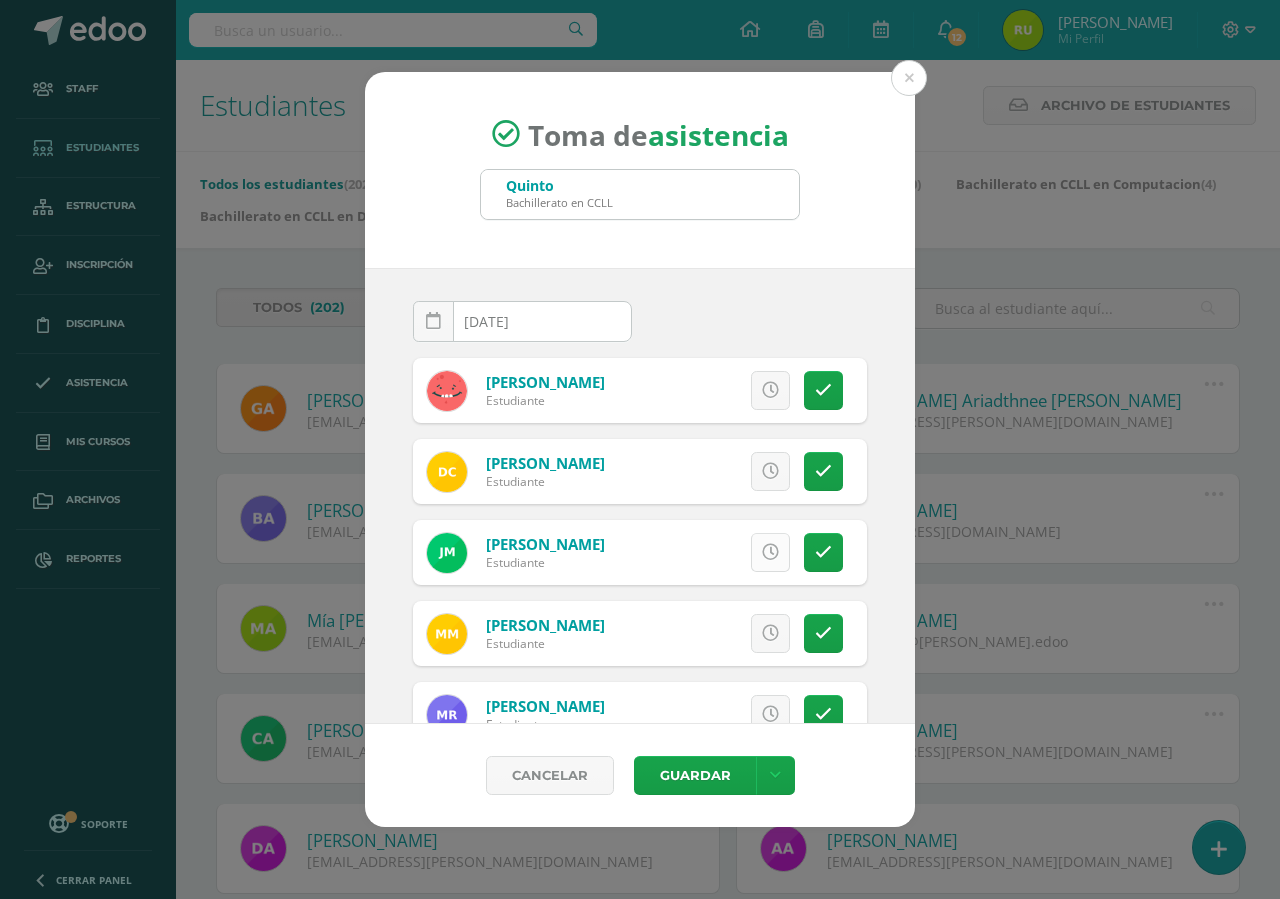 click at bounding box center [770, 552] 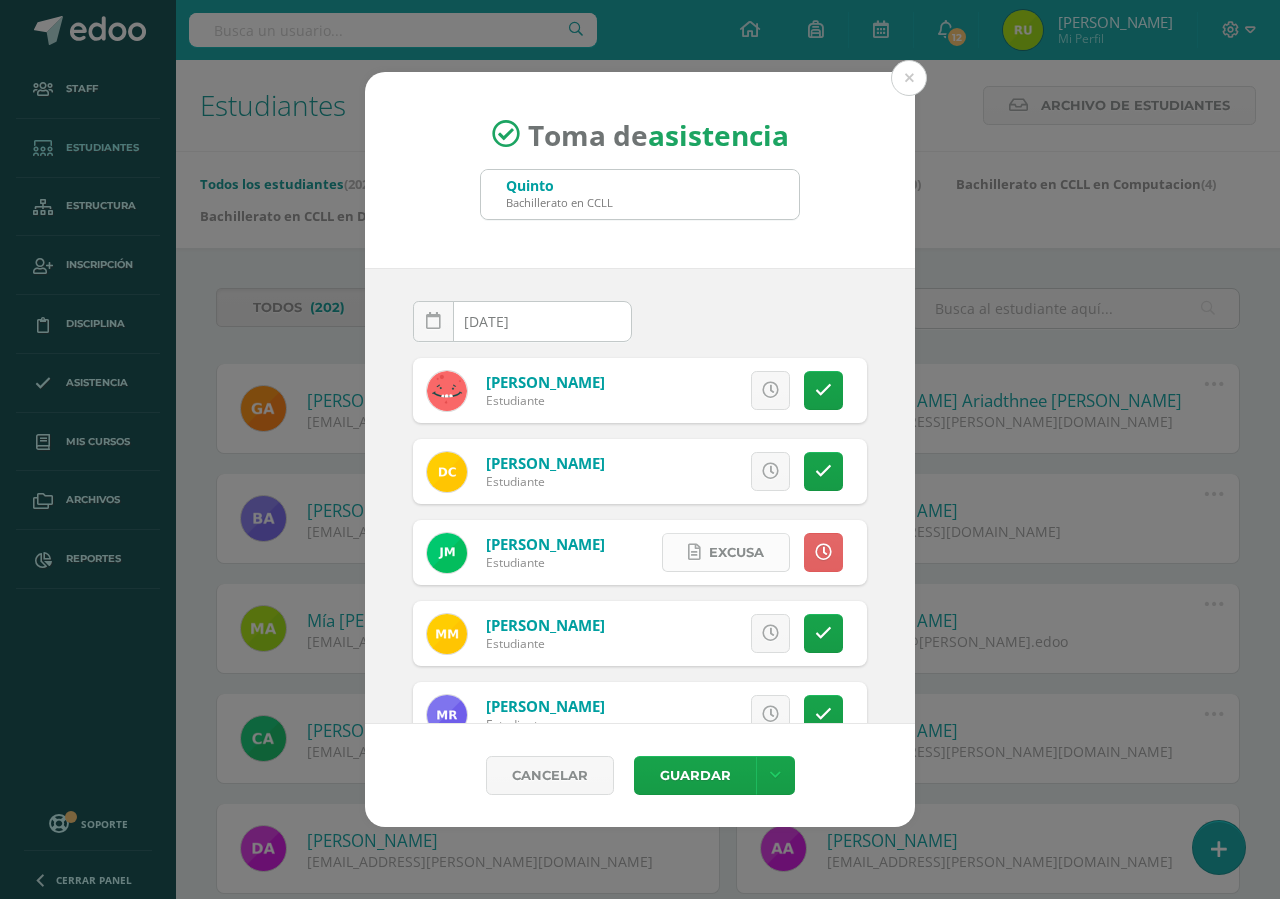 click on "Excusa" at bounding box center (736, 552) 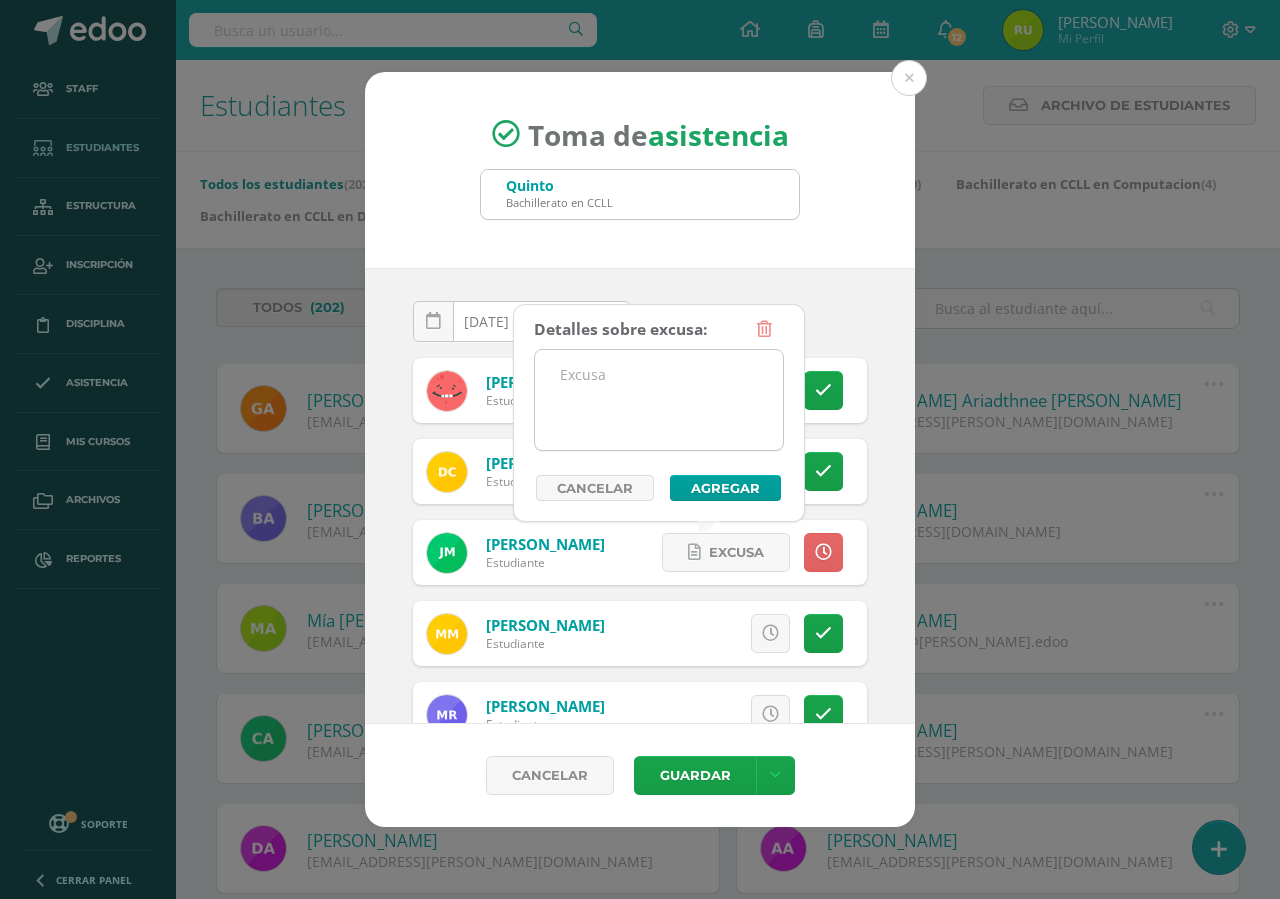 click at bounding box center [659, 400] 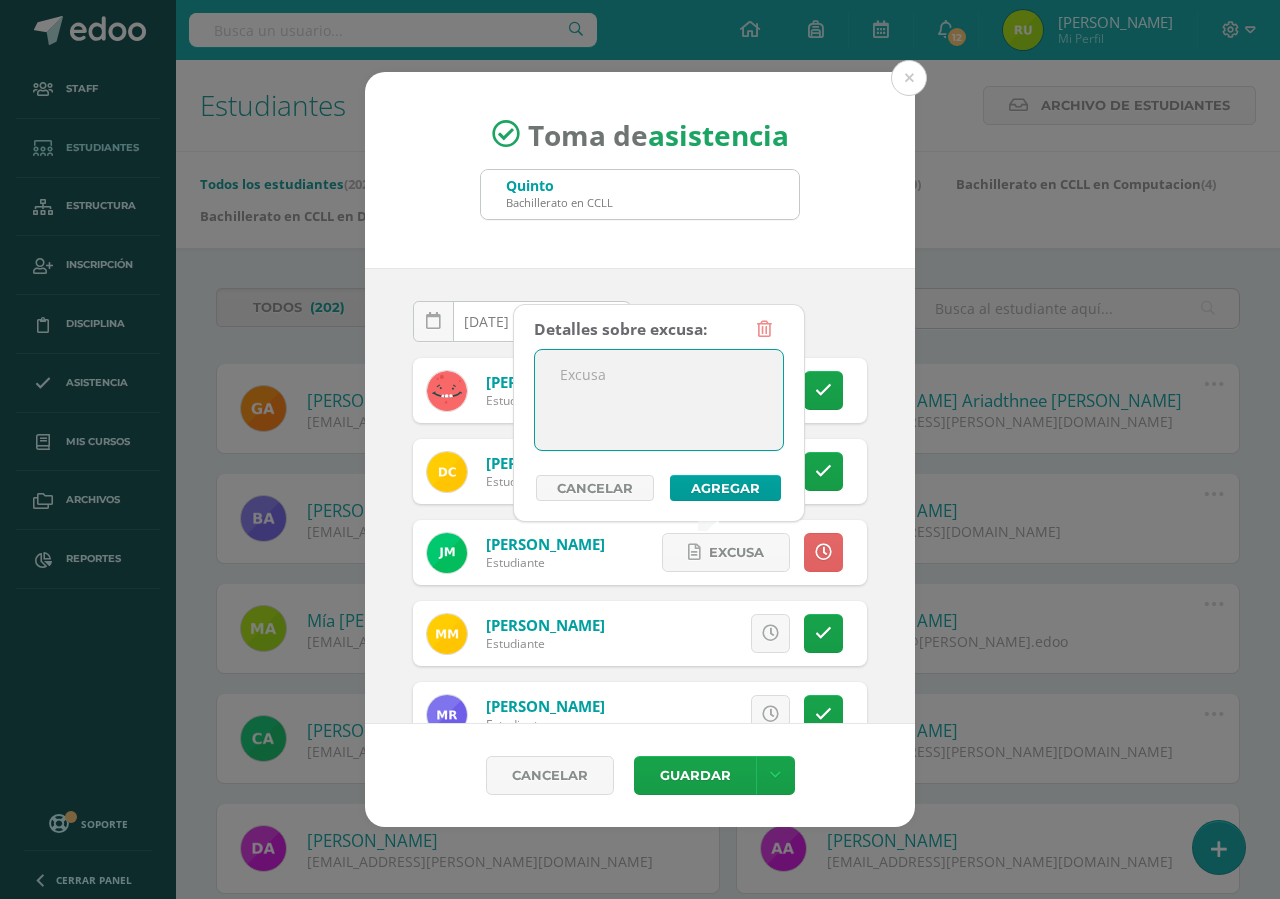 click at bounding box center (659, 400) 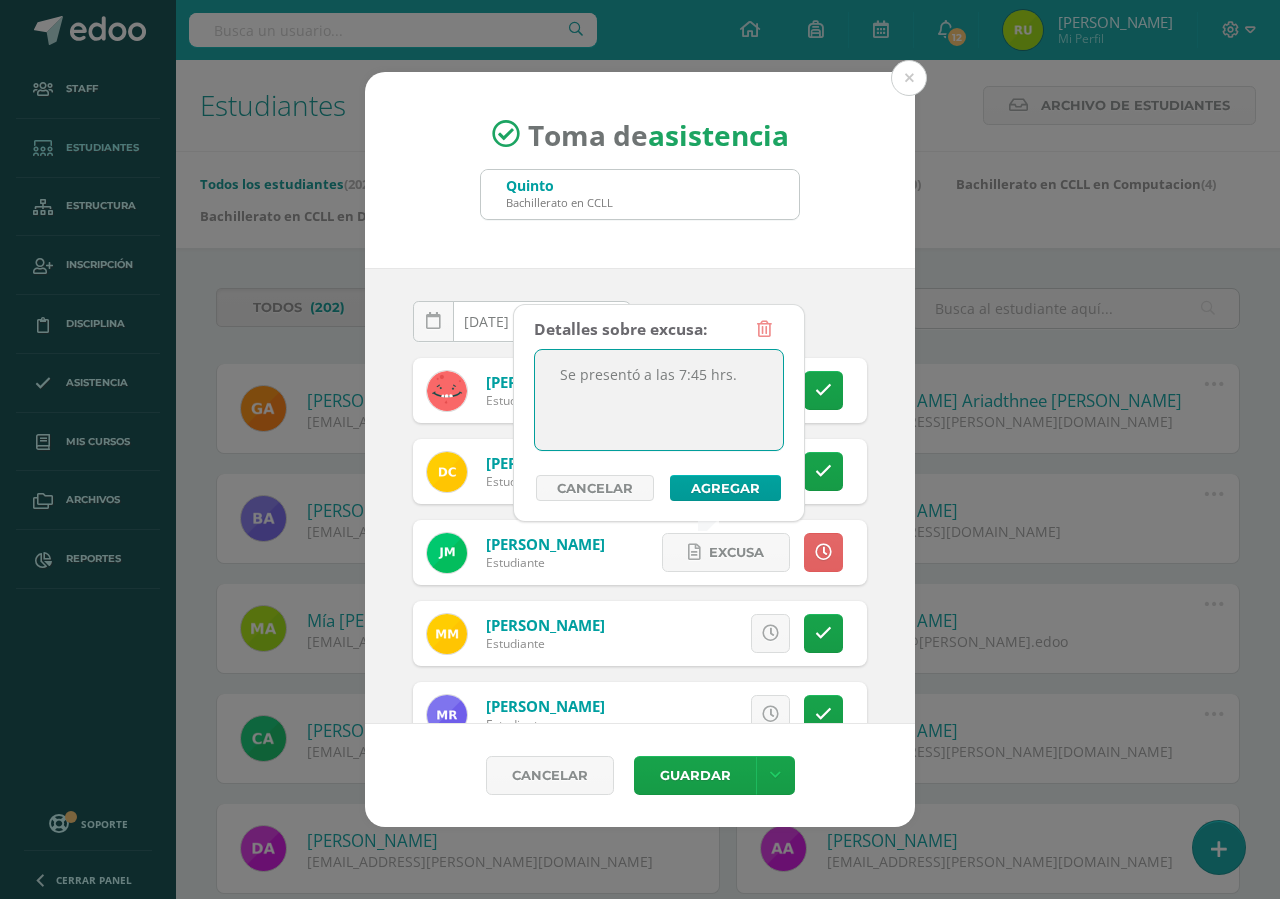 drag, startPoint x: 750, startPoint y: 376, endPoint x: 523, endPoint y: 357, distance: 227.79376 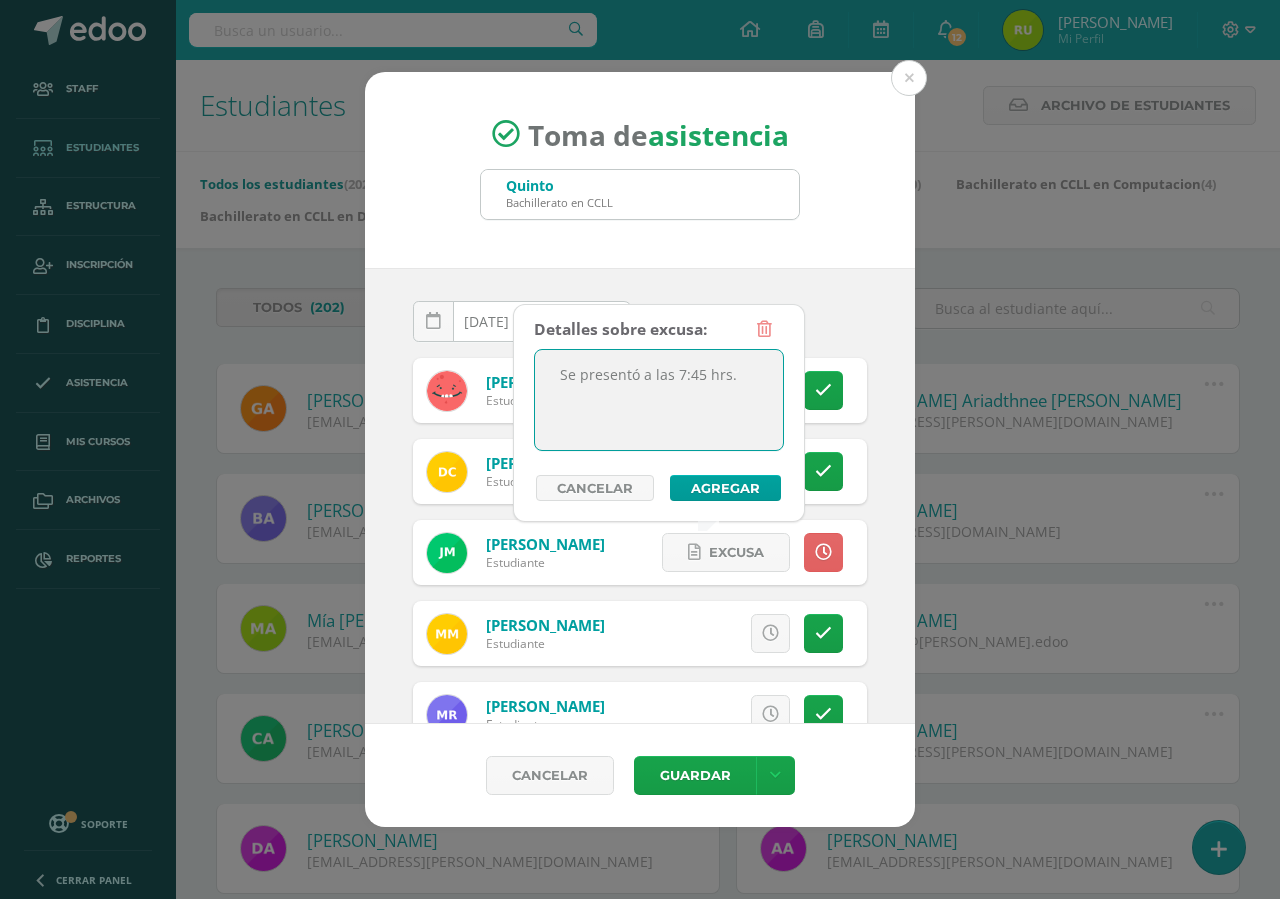 click on "Se presentó a las 7:45 hrs." at bounding box center [659, 400] 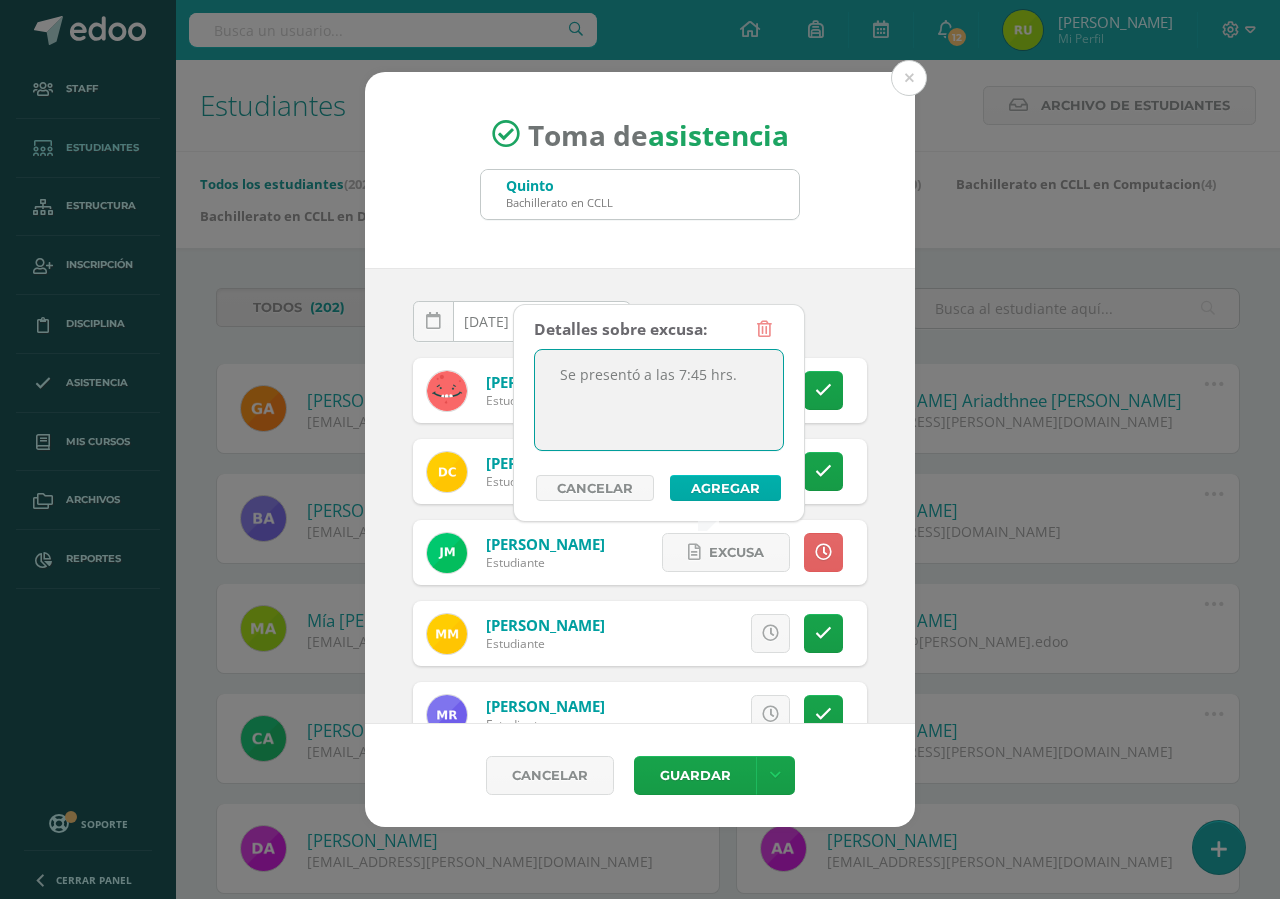 type on "Se presentó a las 7:45 hrs." 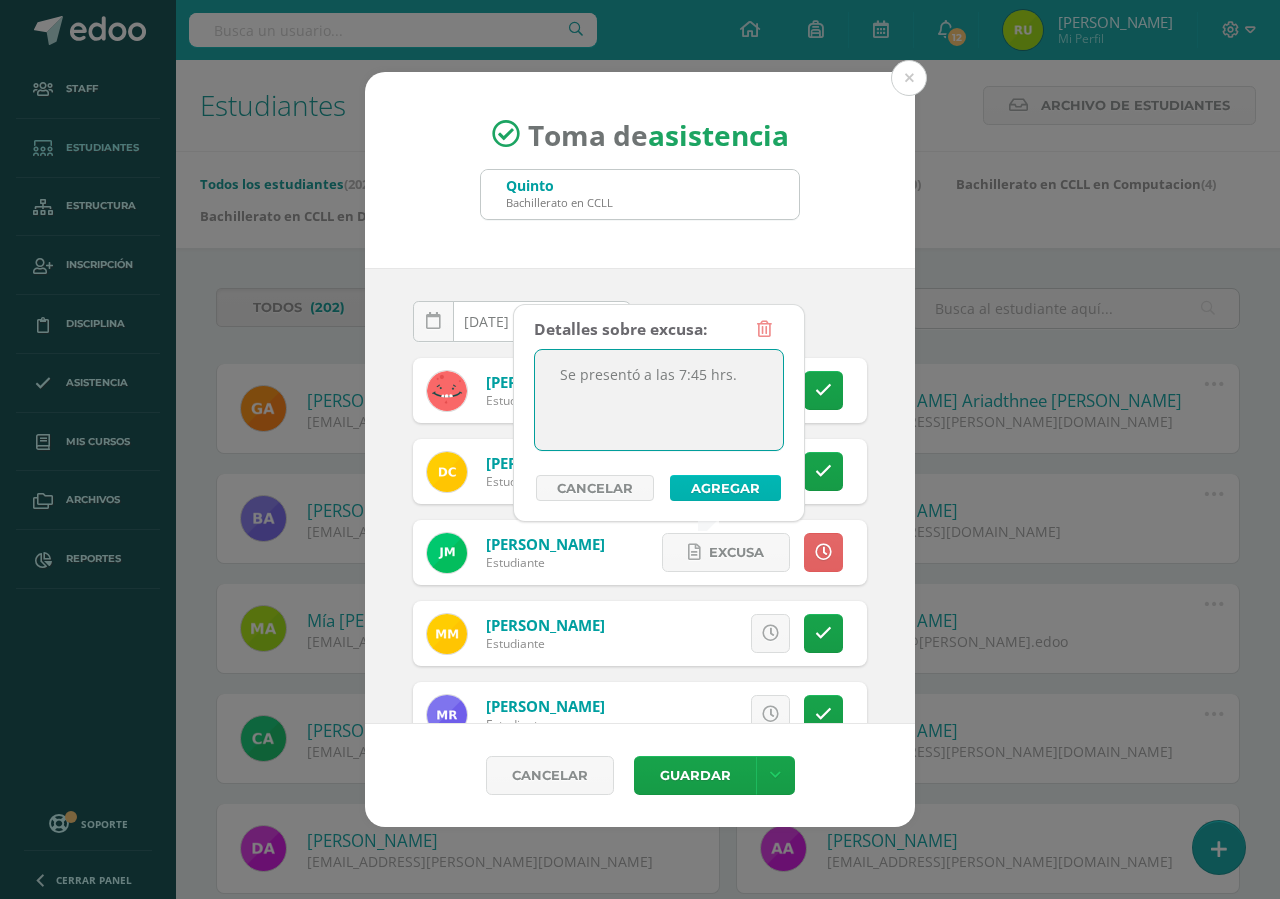 click on "Agregar" at bounding box center (725, 488) 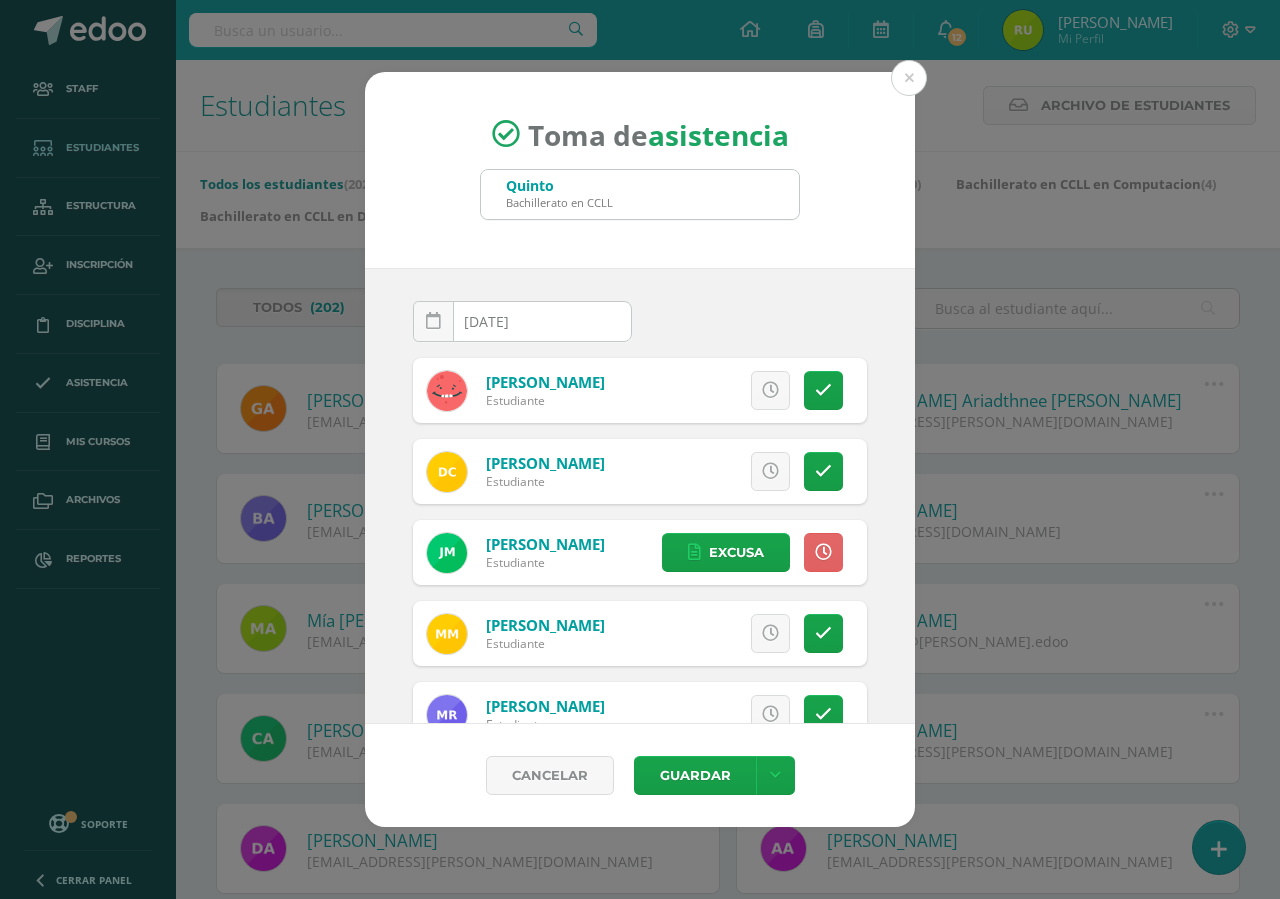 scroll, scrollTop: 137, scrollLeft: 0, axis: vertical 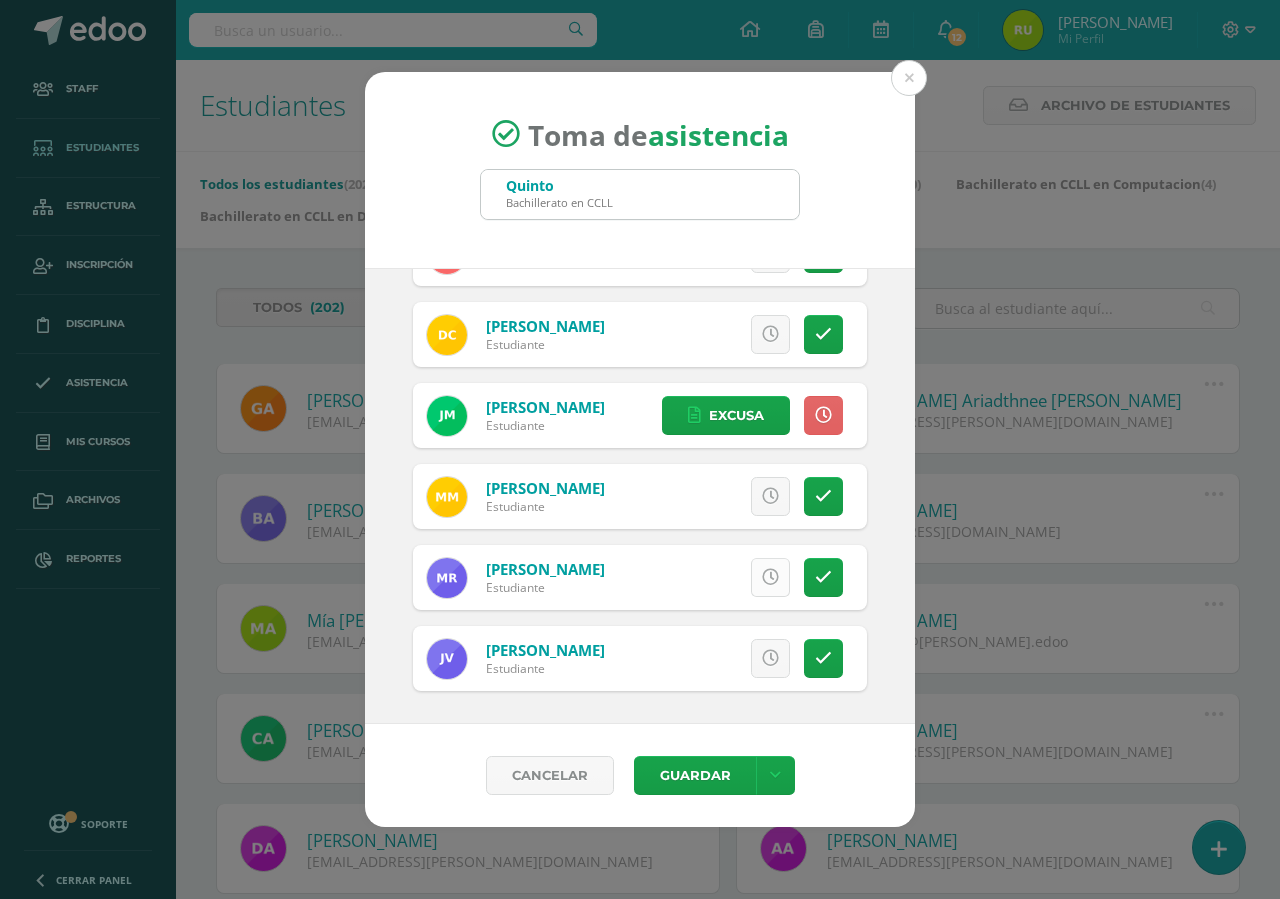 click at bounding box center [770, 577] 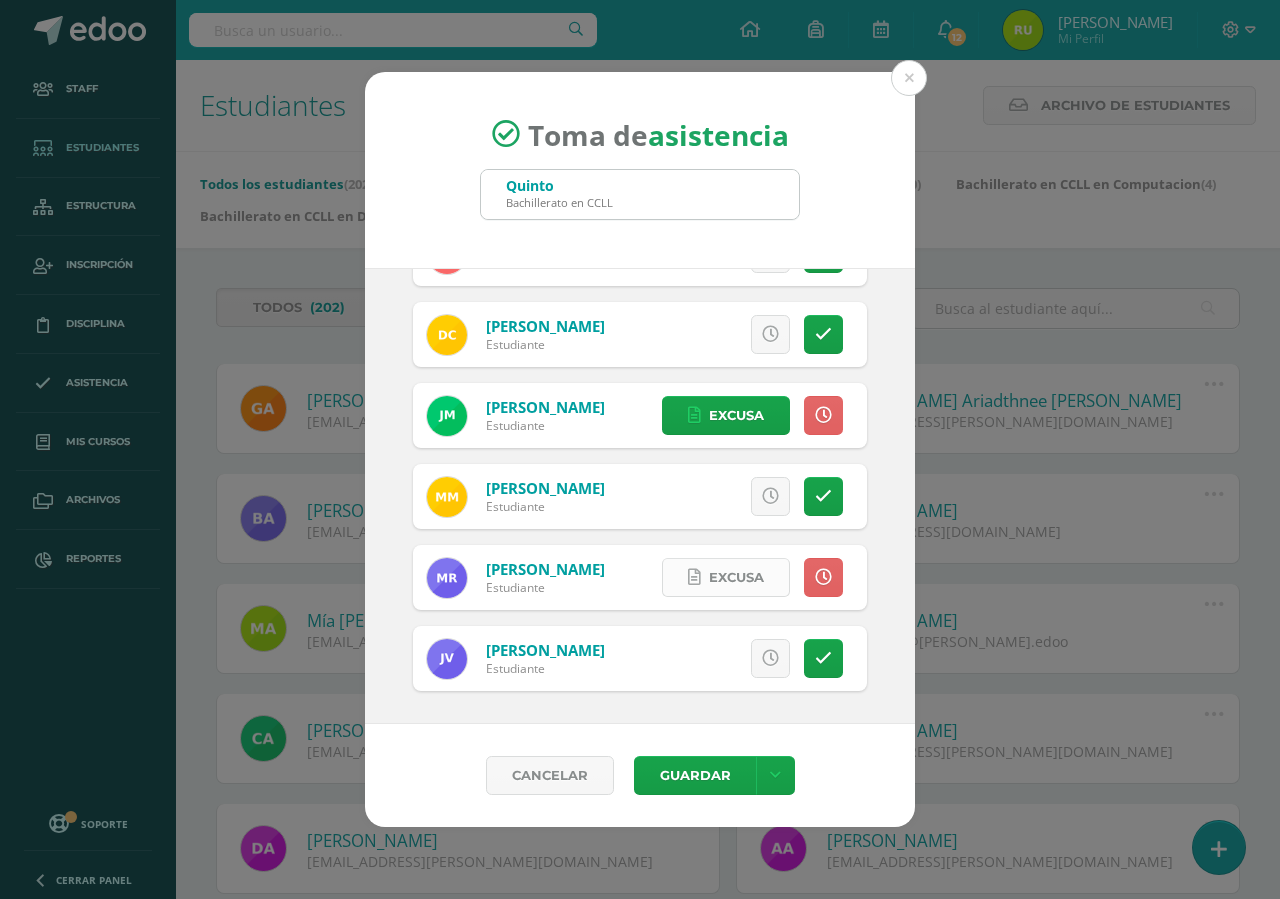 click on "Excusa" at bounding box center (736, 577) 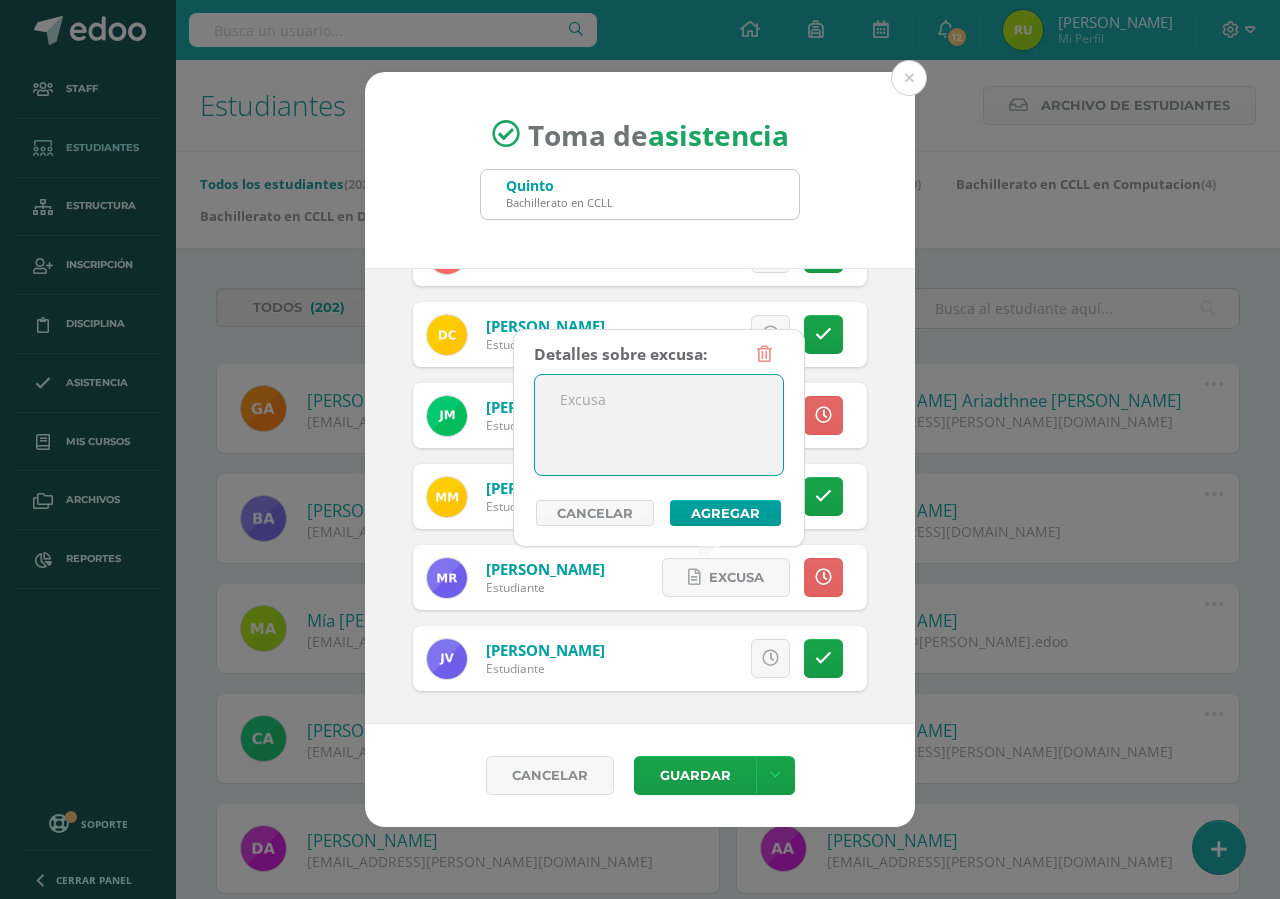 click at bounding box center [659, 425] 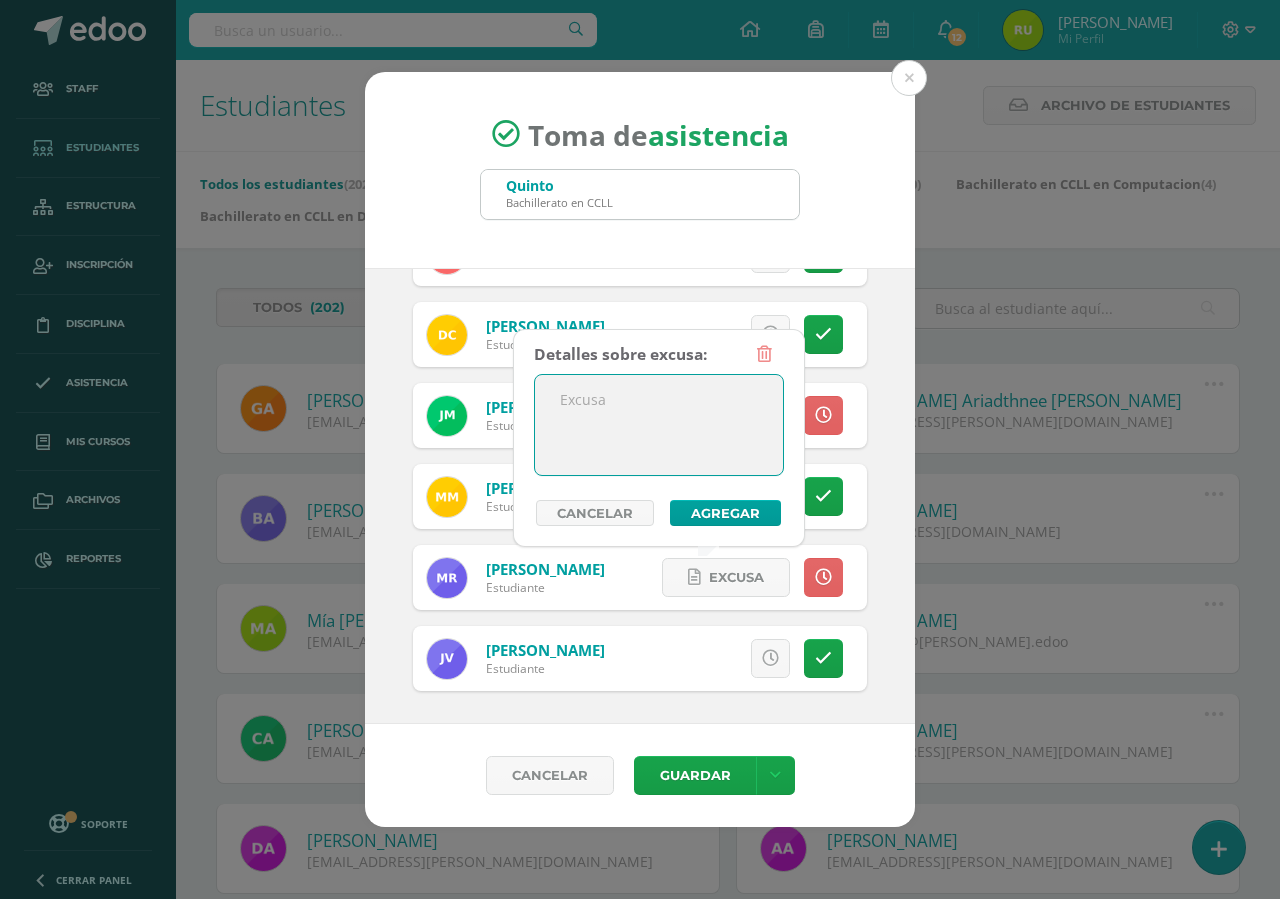 paste on "Se presentó a las 7:45 hrs." 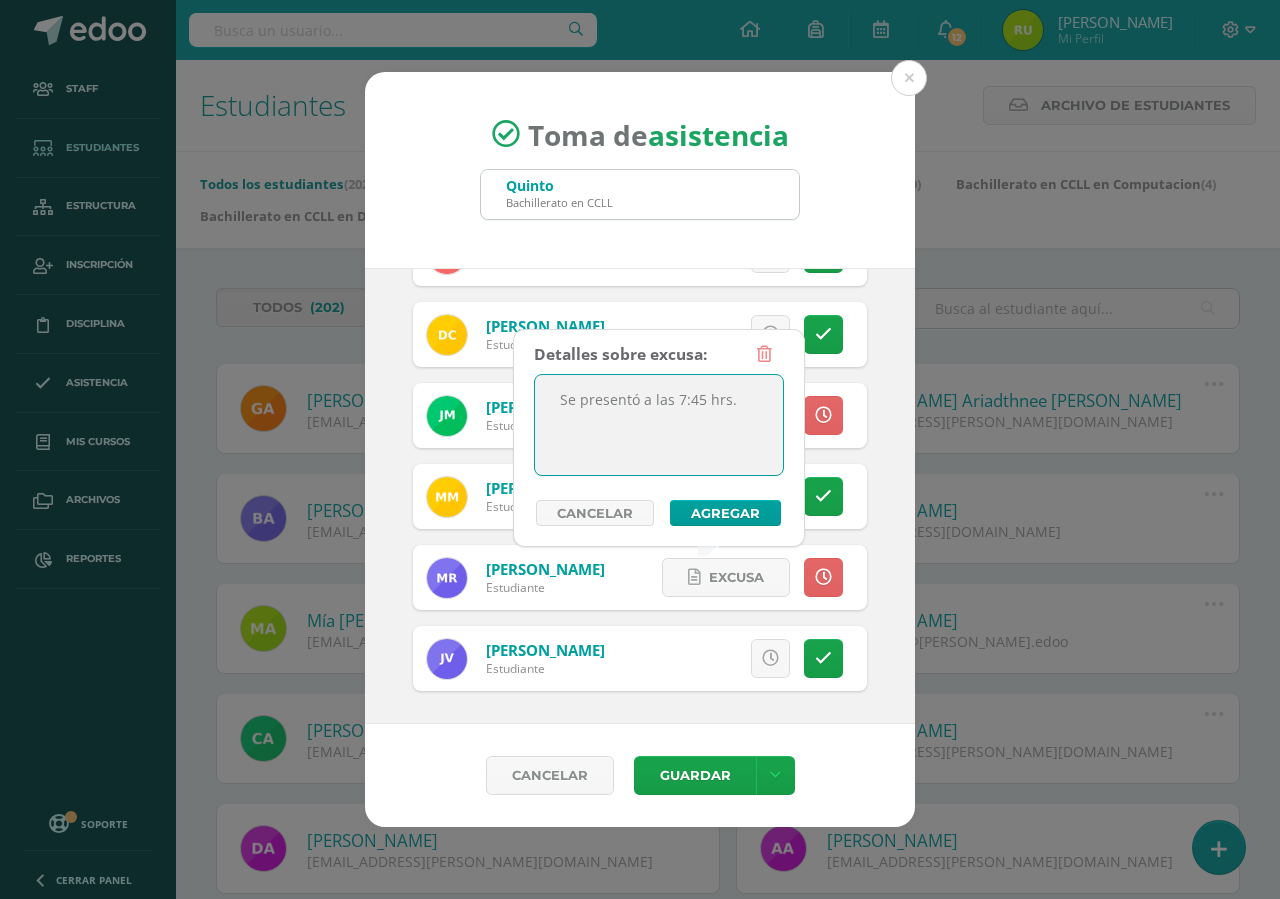 click on "Se presentó a las 7:45 hrs." at bounding box center (659, 425) 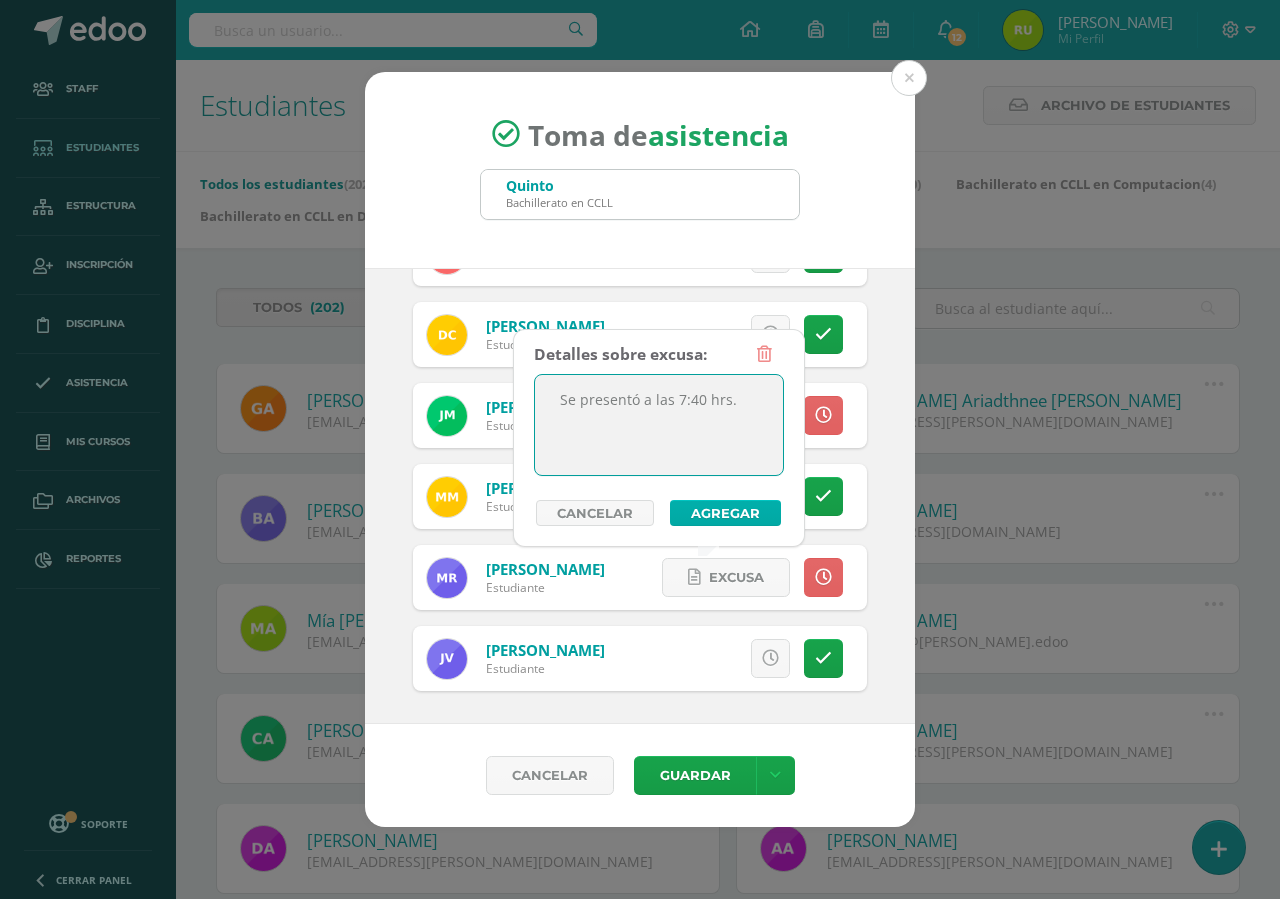 type on "Se presentó a las 7:40 hrs." 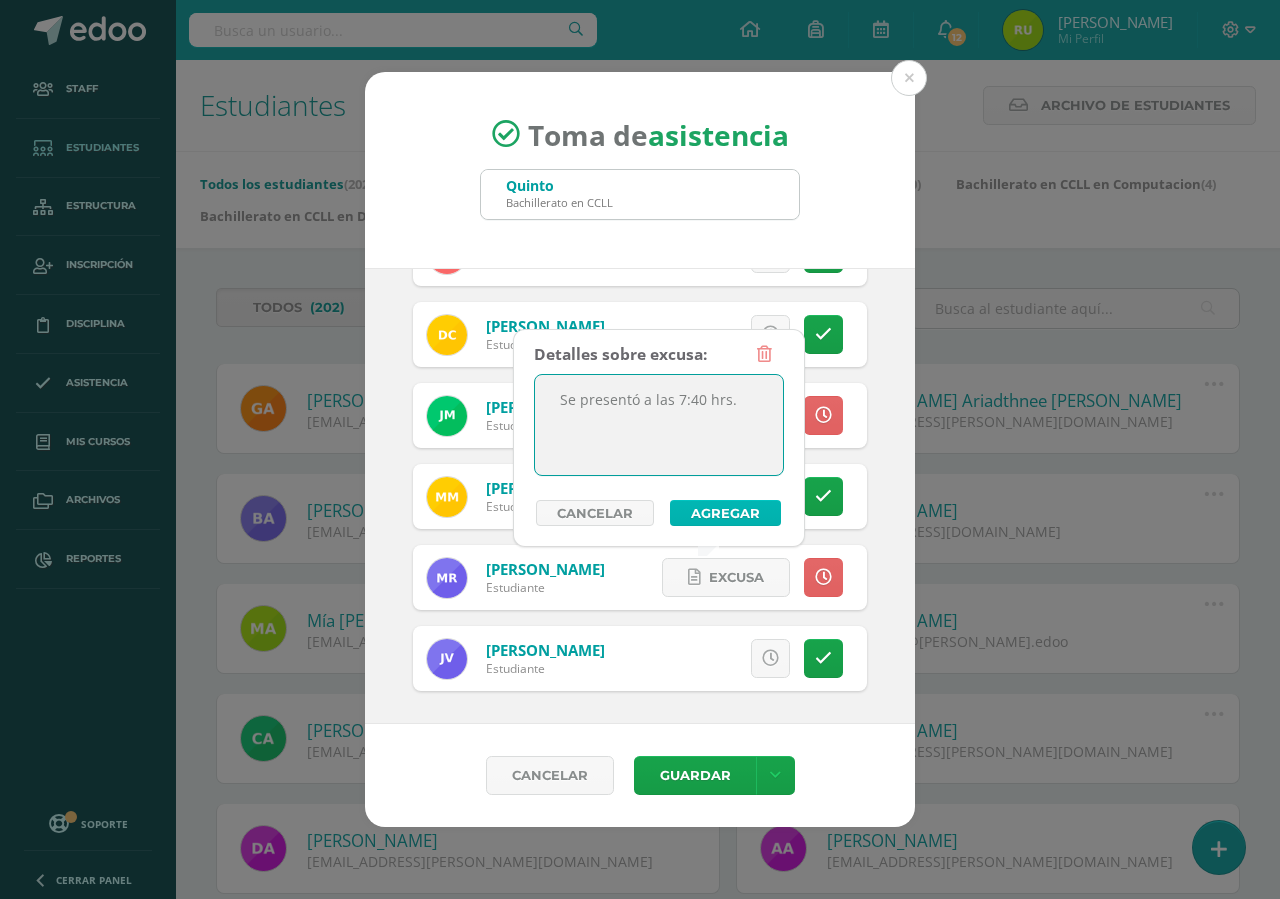 click on "Agregar" at bounding box center (725, 513) 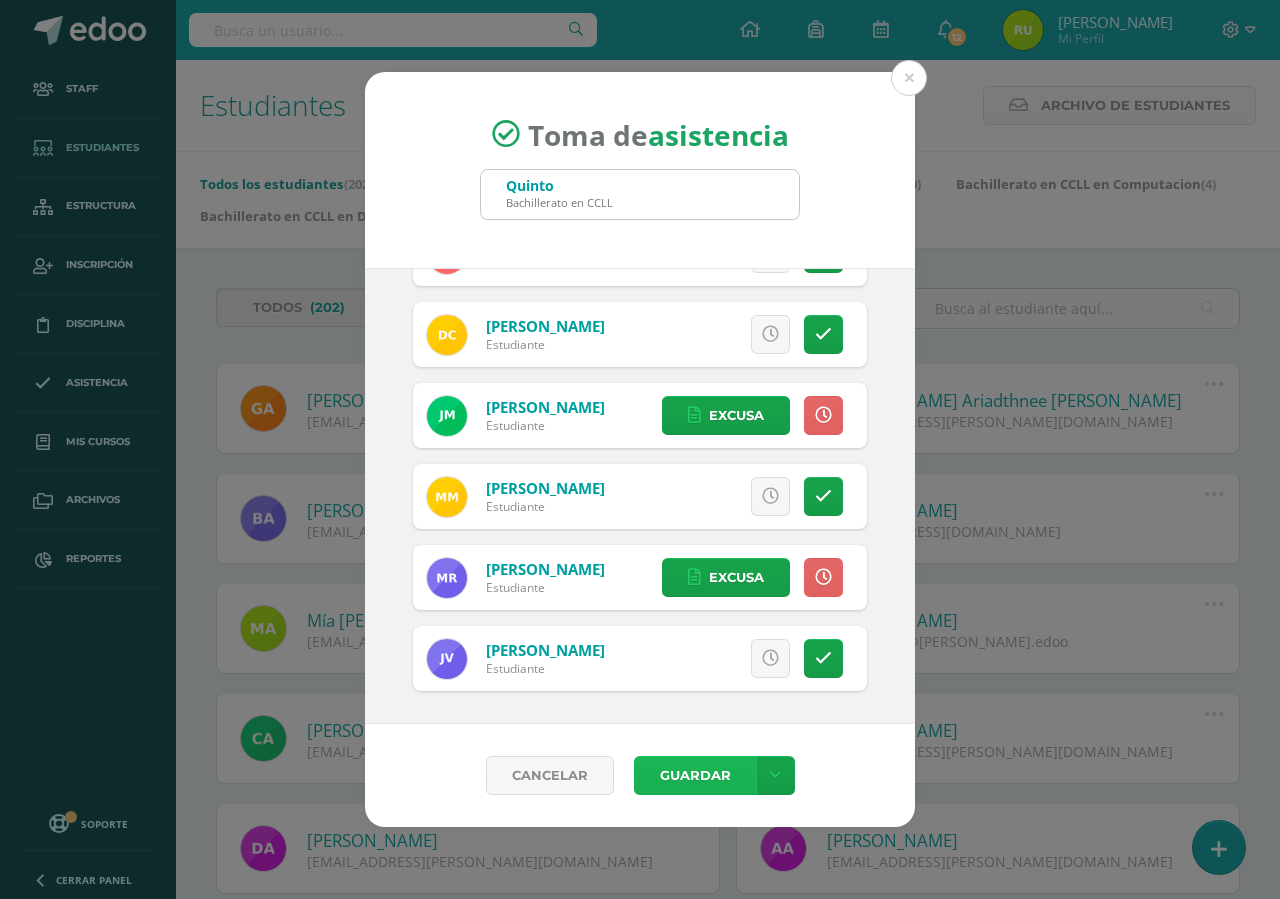 click on "Guardar" at bounding box center [695, 775] 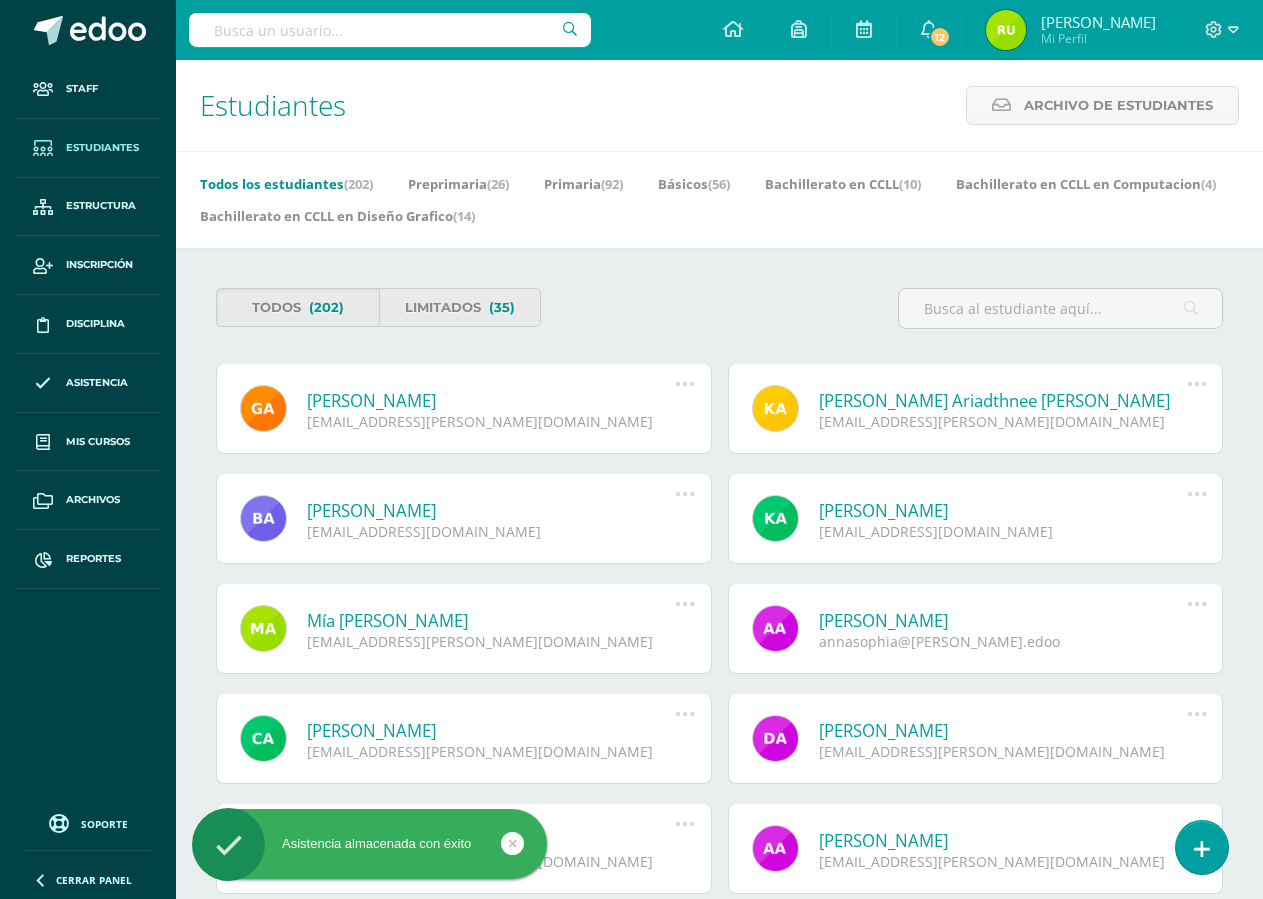 scroll, scrollTop: 0, scrollLeft: 0, axis: both 